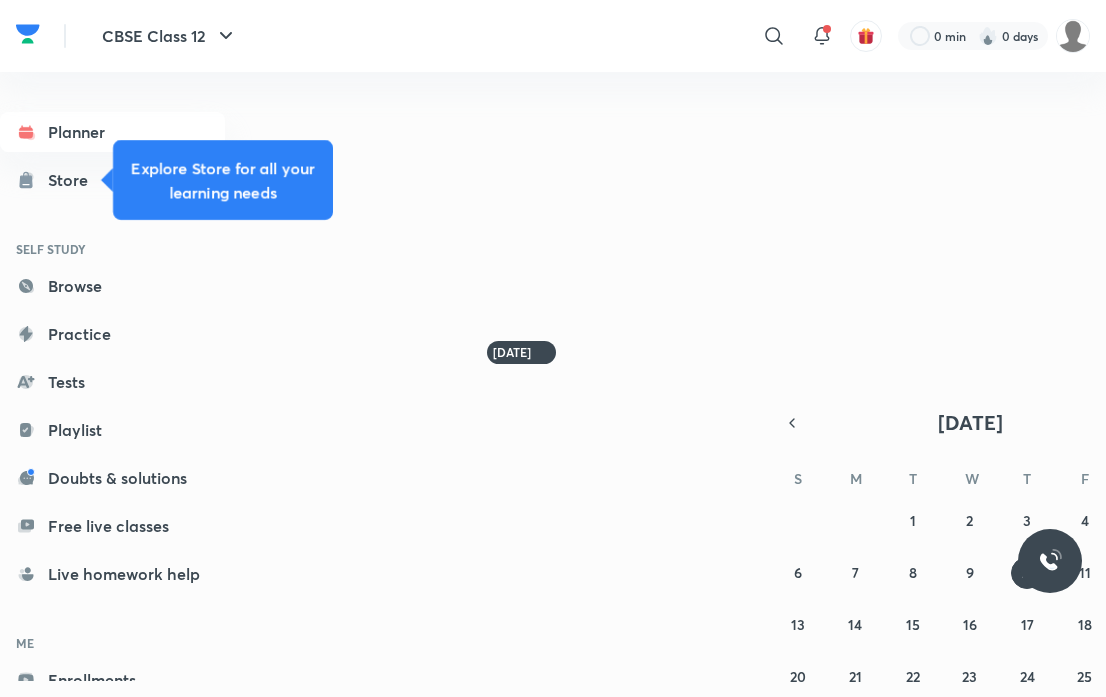 scroll, scrollTop: 0, scrollLeft: 0, axis: both 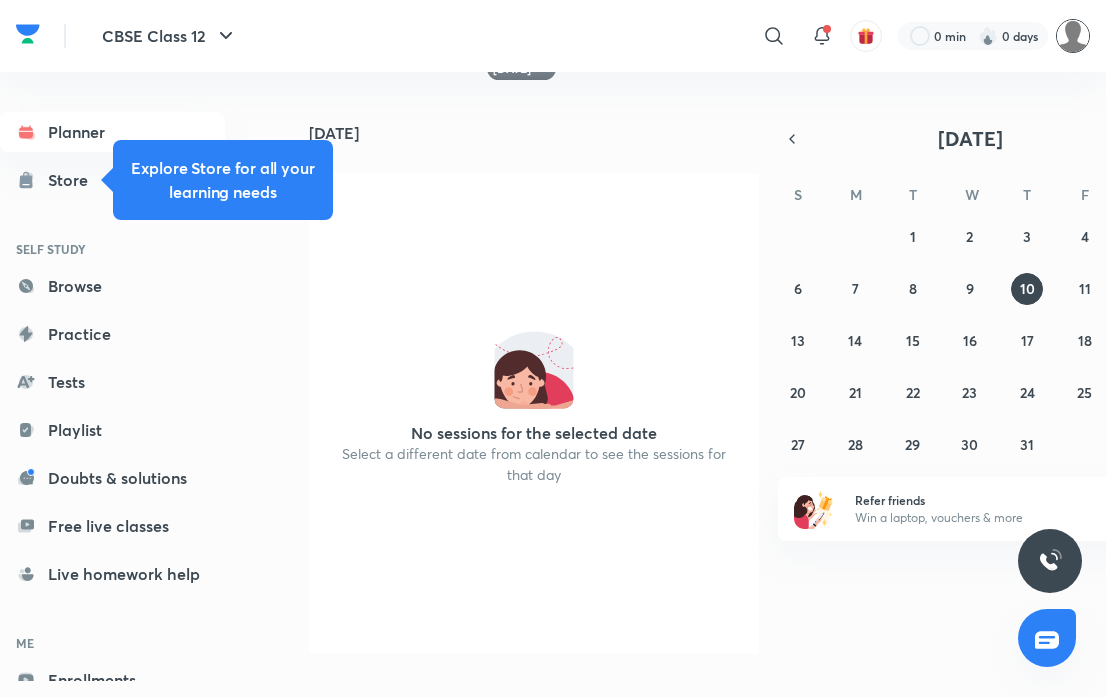 click at bounding box center [1073, 36] 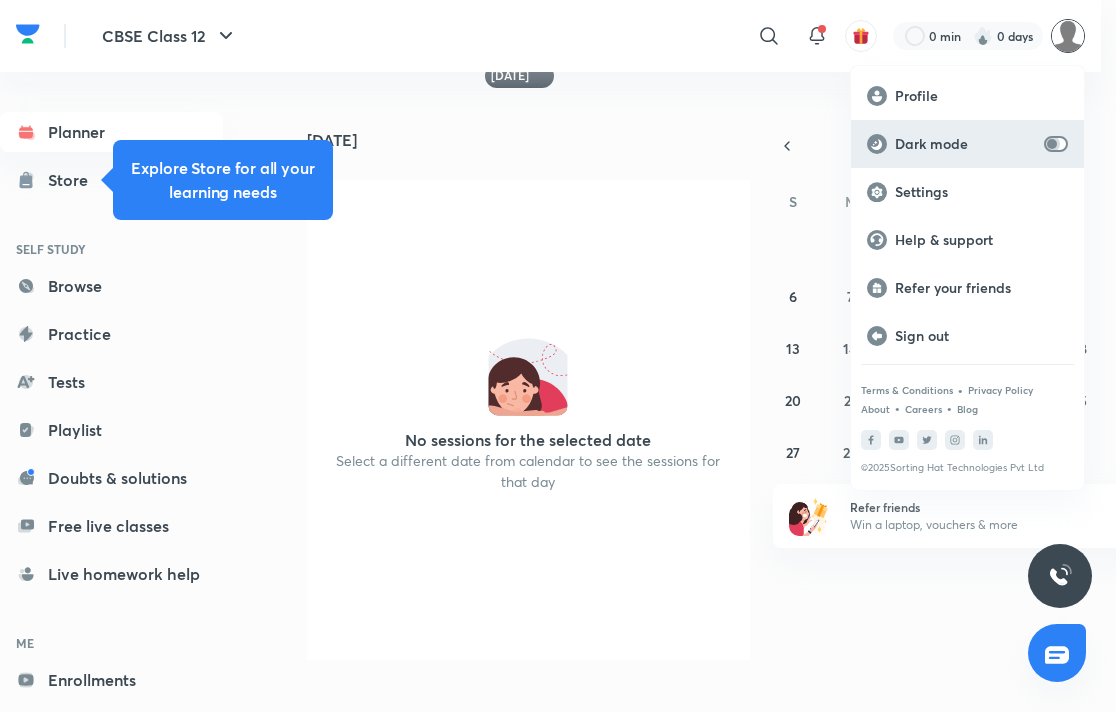 click at bounding box center (1052, 144) 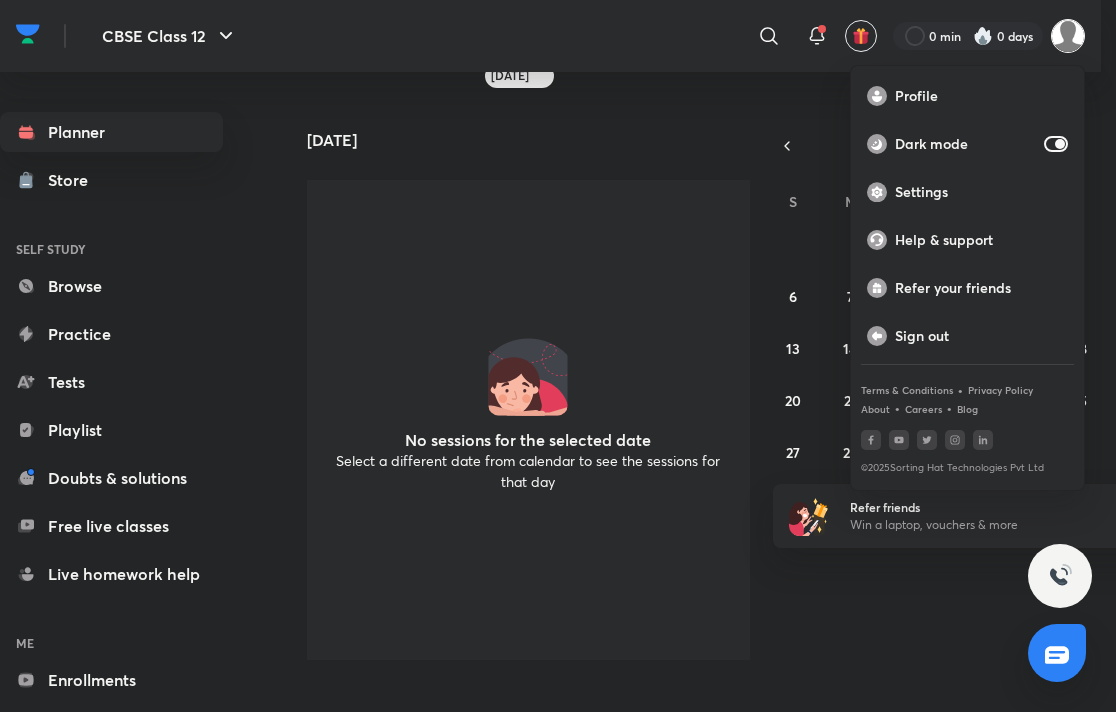 click at bounding box center (558, 356) 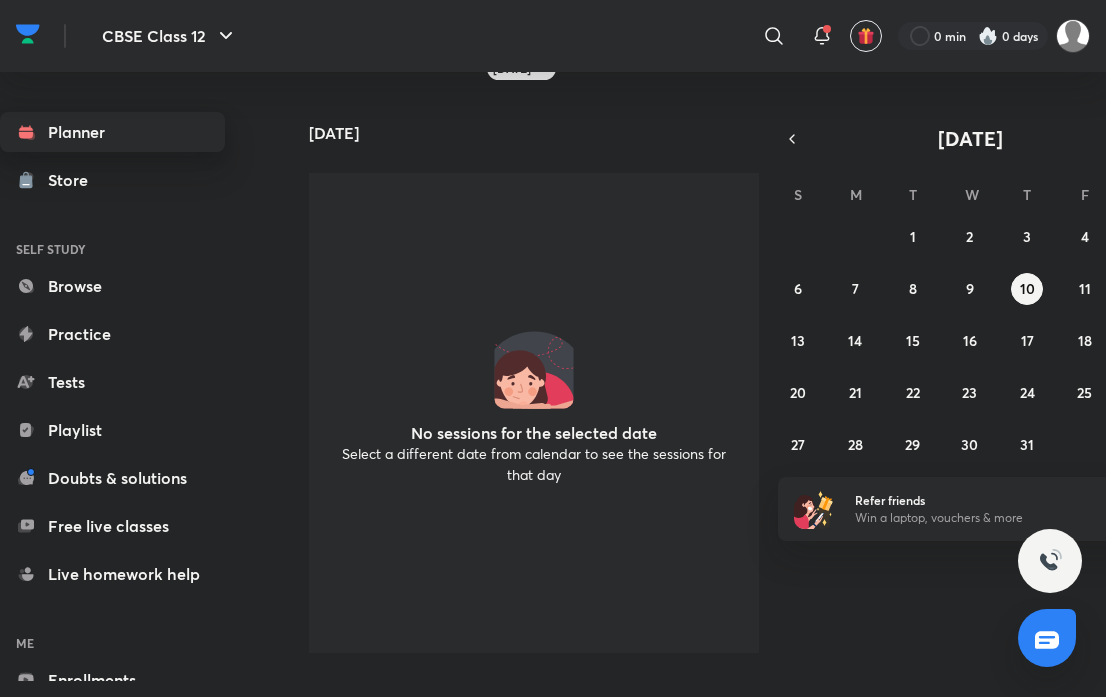 click on "Planner" at bounding box center [112, 132] 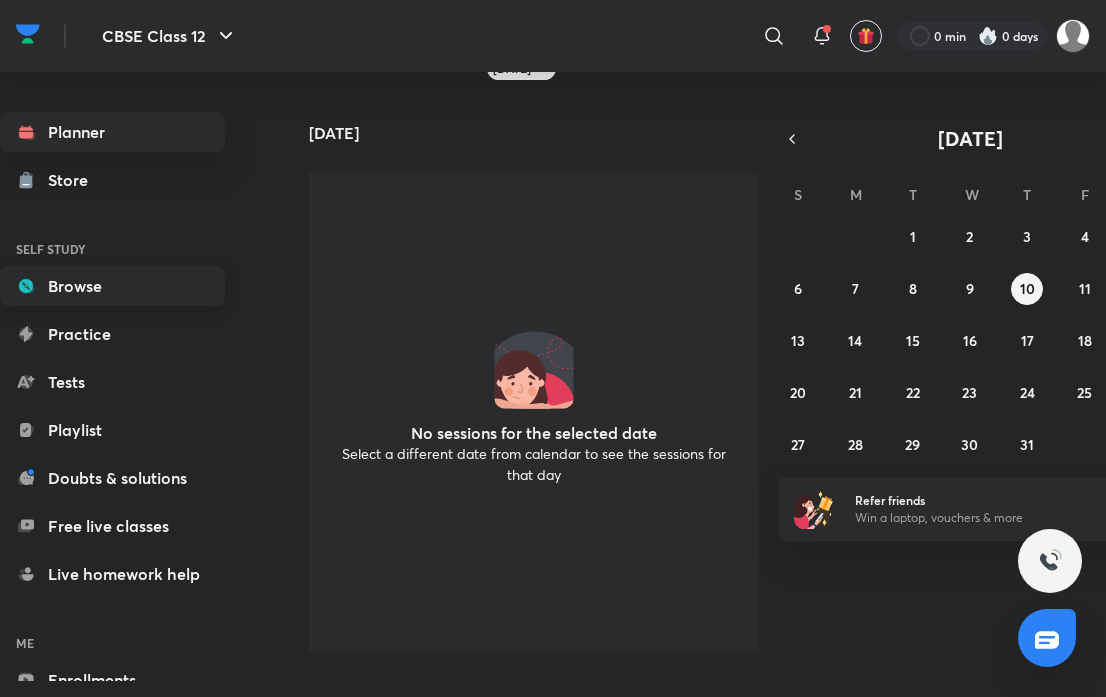 click on "Browse" at bounding box center (112, 286) 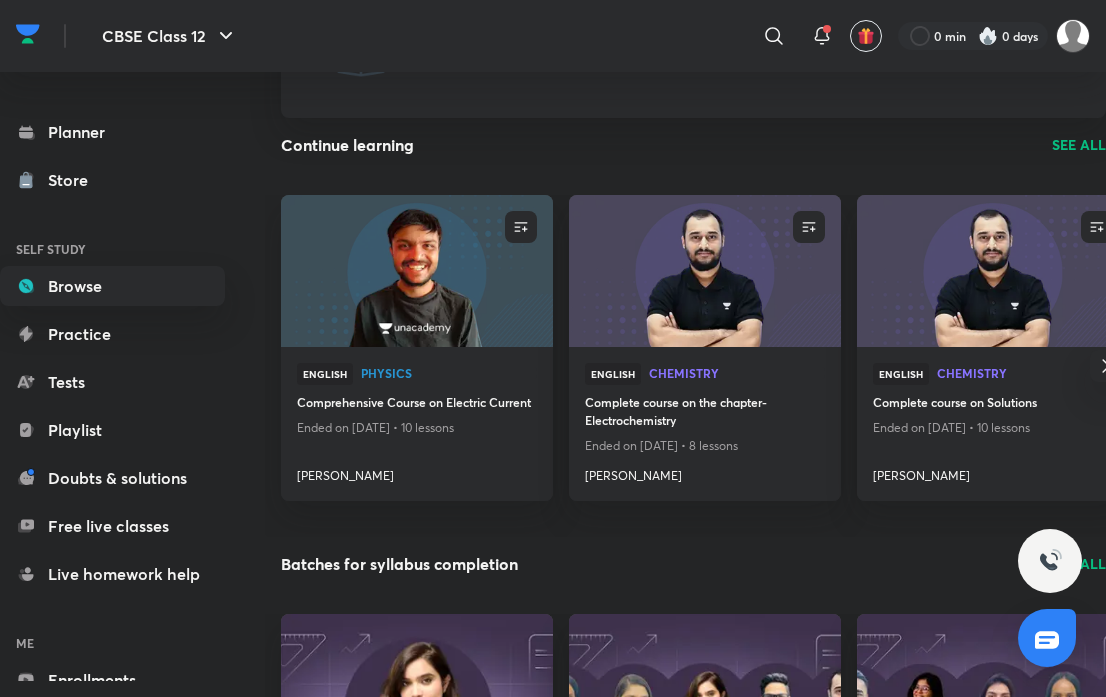scroll, scrollTop: 0, scrollLeft: 0, axis: both 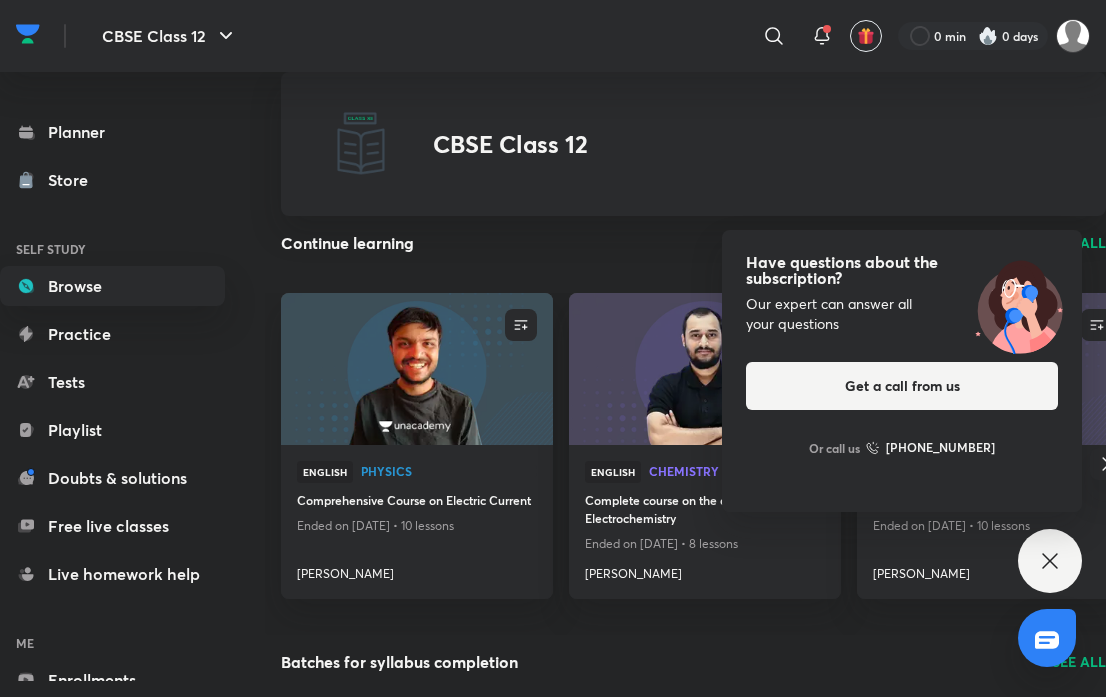 click on "Have questions about the subscription? Our expert can answer all your questions Get a call from us Or call us [PHONE_NUMBER]" at bounding box center [1050, 561] 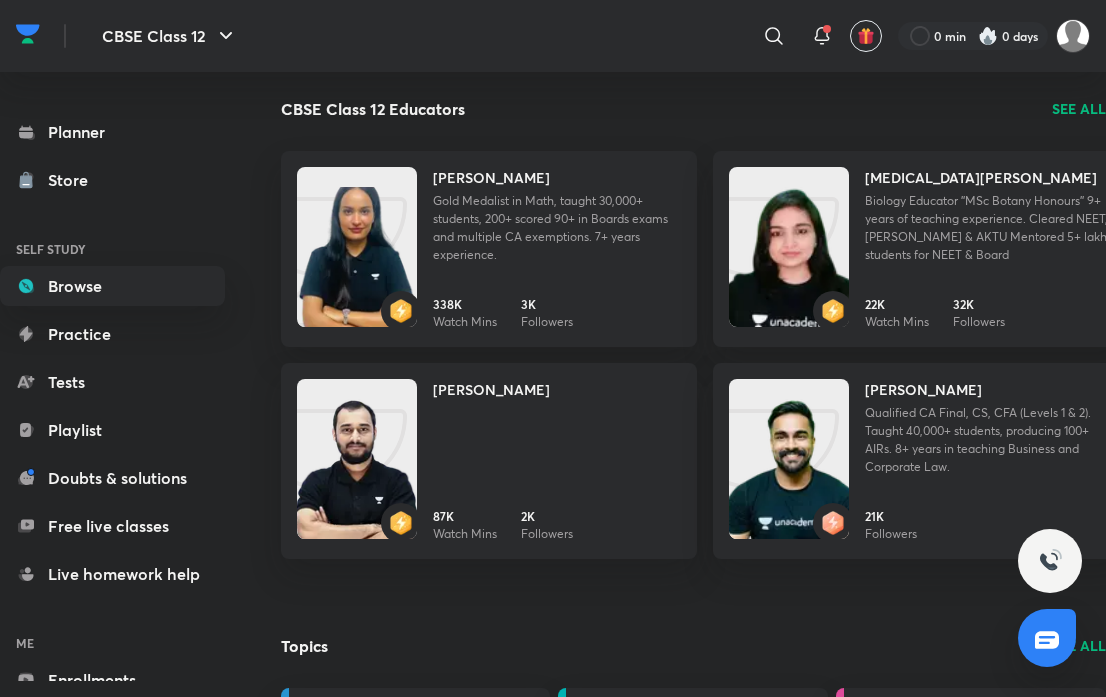 scroll, scrollTop: 1600, scrollLeft: 0, axis: vertical 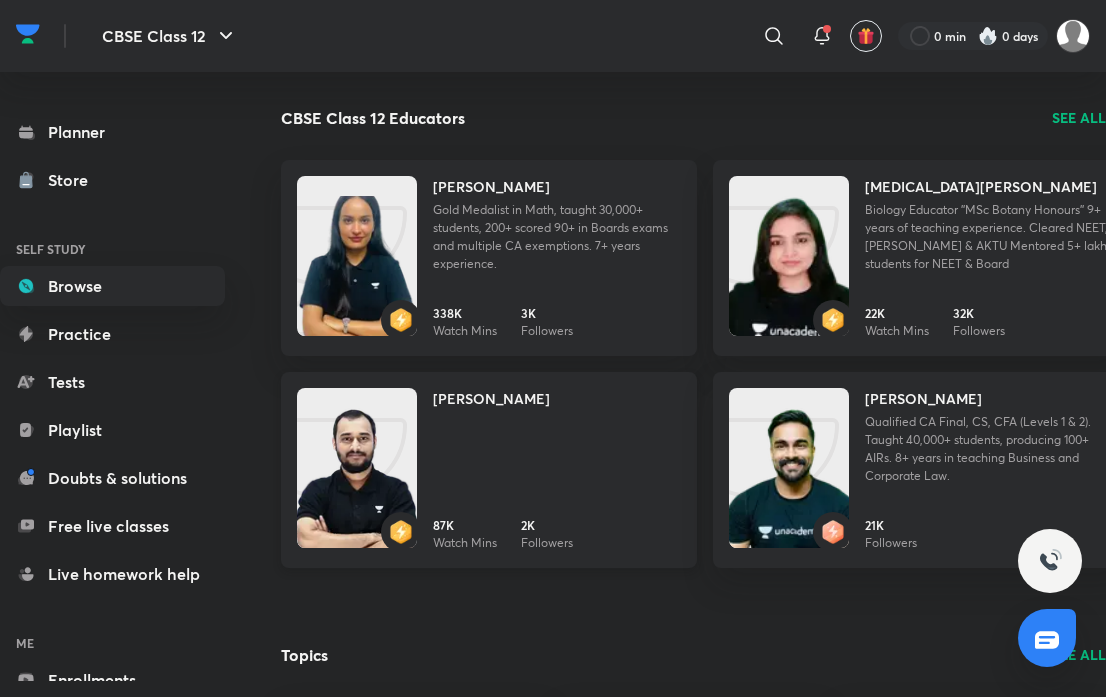 click at bounding box center (357, 488) 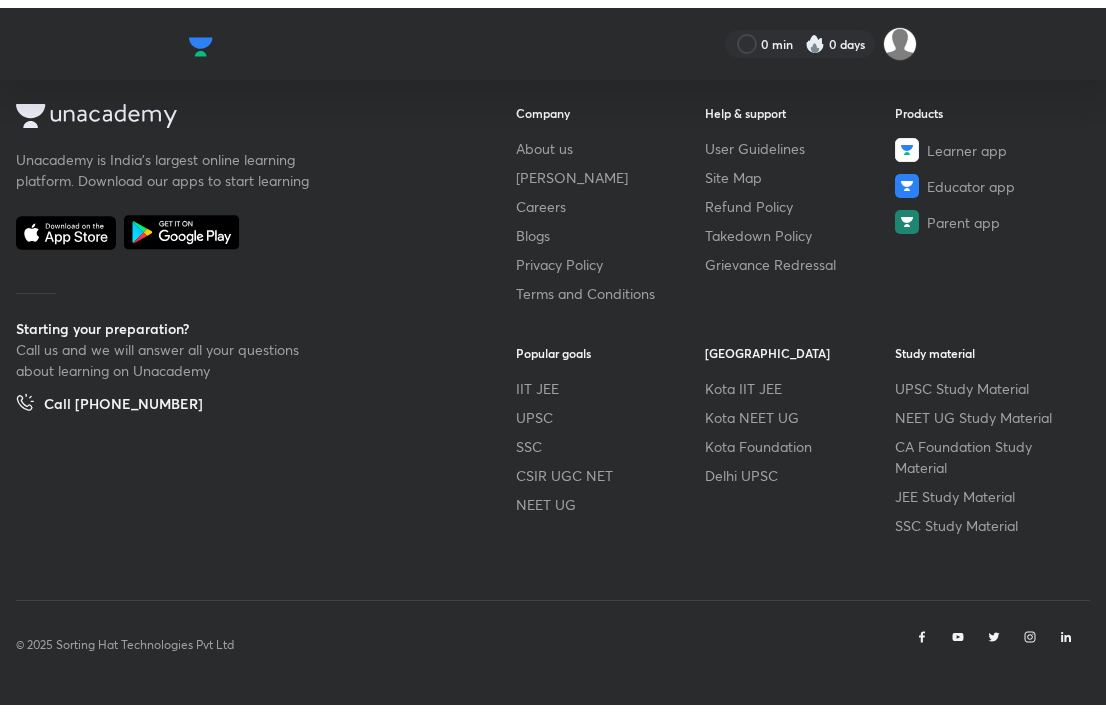 scroll, scrollTop: 0, scrollLeft: 0, axis: both 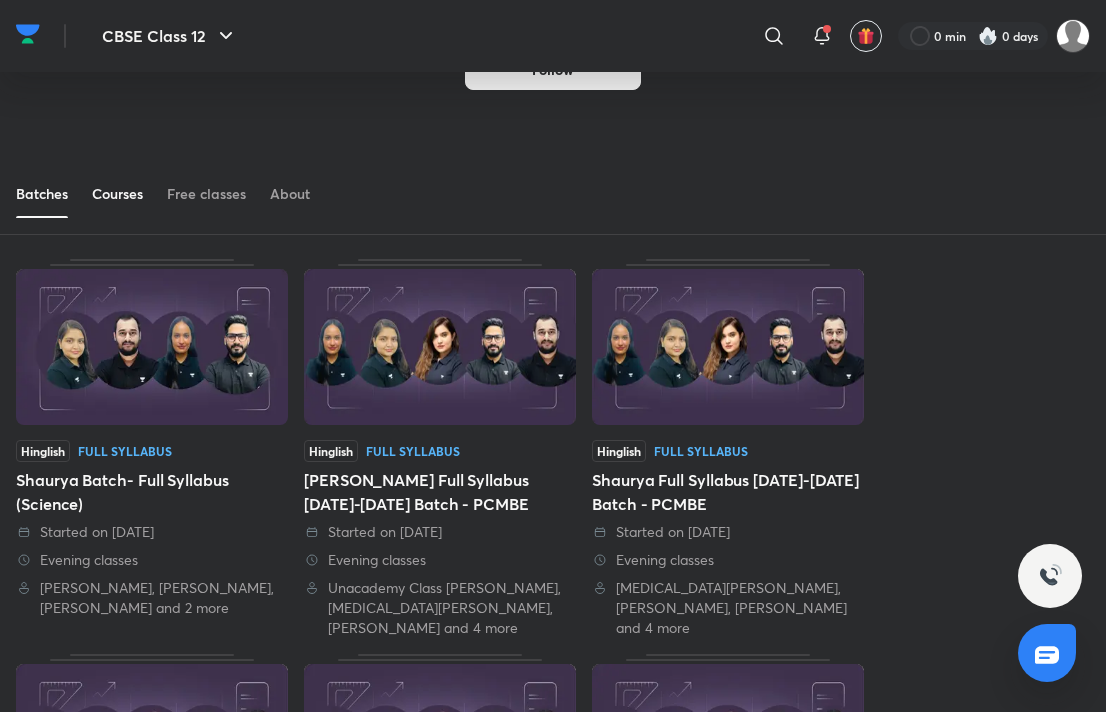 click on "Courses" at bounding box center [117, 194] 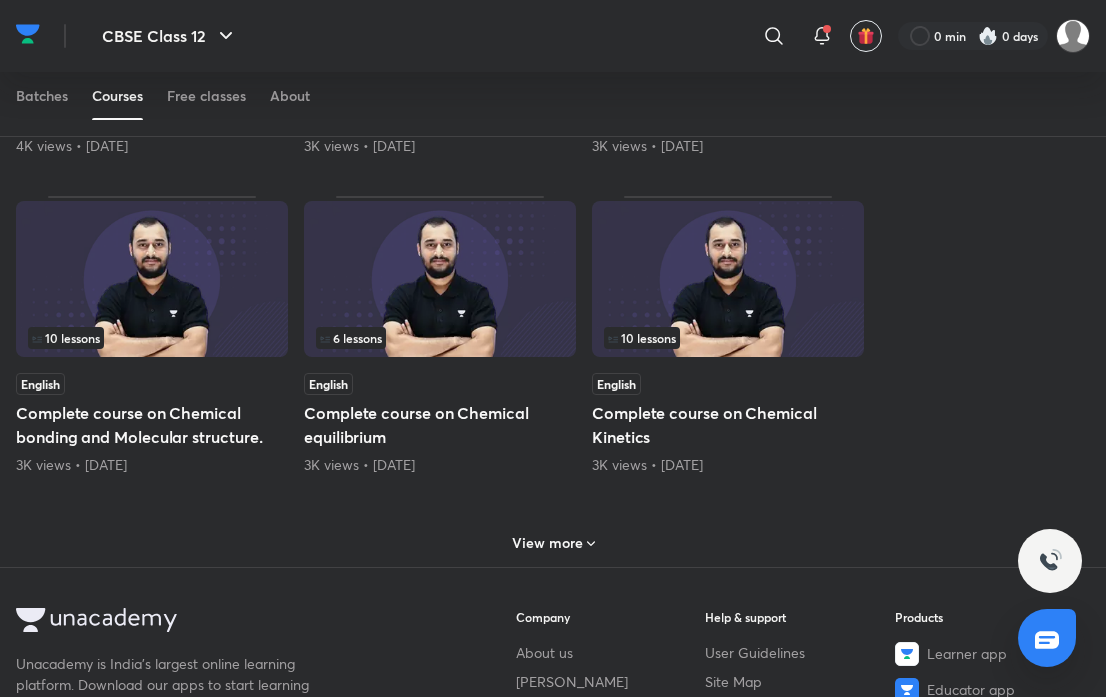 scroll, scrollTop: 1250, scrollLeft: 0, axis: vertical 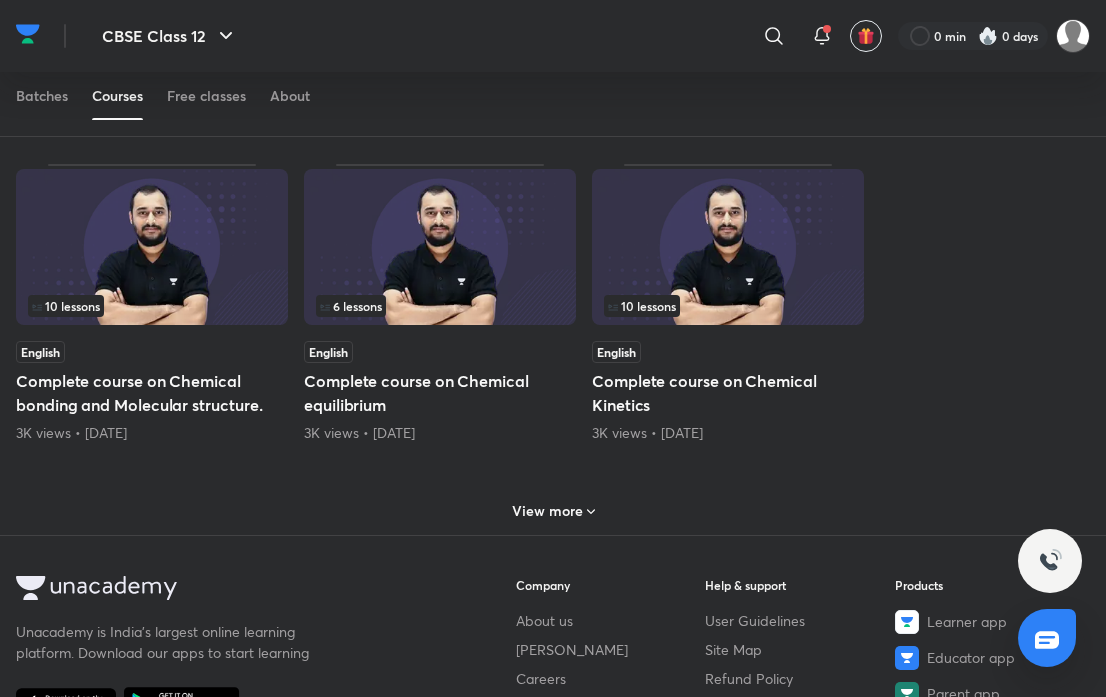 click on "Unacademy is India’s largest online learning platform. Download our apps to start learning Starting your preparation? Call us and we will answer all your questions about learning on Unacademy Call [PHONE_NUMBER]  Company About us [PERSON_NAME] Careers Blogs Privacy Policy Terms and Conditions Help & support User Guidelines Site Map Refund Policy Takedown Policy Grievance Redressal Products Learner app Educator app Parent app Popular goals IIT JEE UPSC SSC CSIR UGC NET NEET UG Unacademy Centre Kota IIT JEE Kota NEET UG Kota Foundation [GEOGRAPHIC_DATA] UPSC Study material UPSC Study Material NEET UG Study Material CA Foundation Study Material JEE Study Material SSC Study Material © 2025 Sorting Hat Technologies Pvt Ltd" at bounding box center [553, 856] 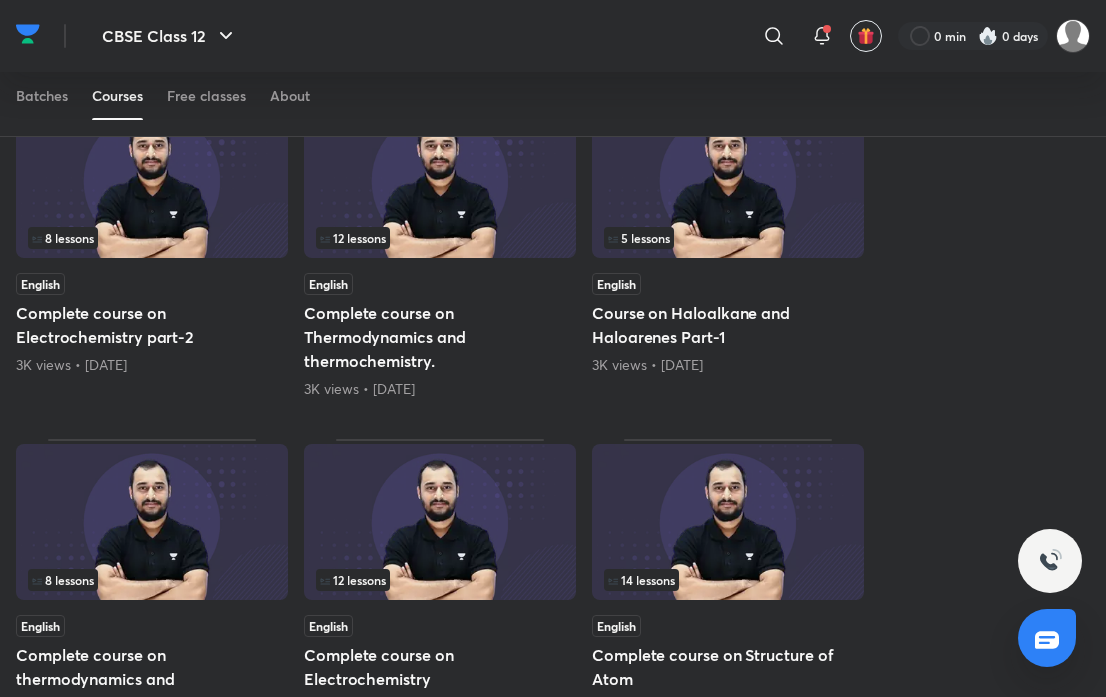 scroll, scrollTop: 1750, scrollLeft: 0, axis: vertical 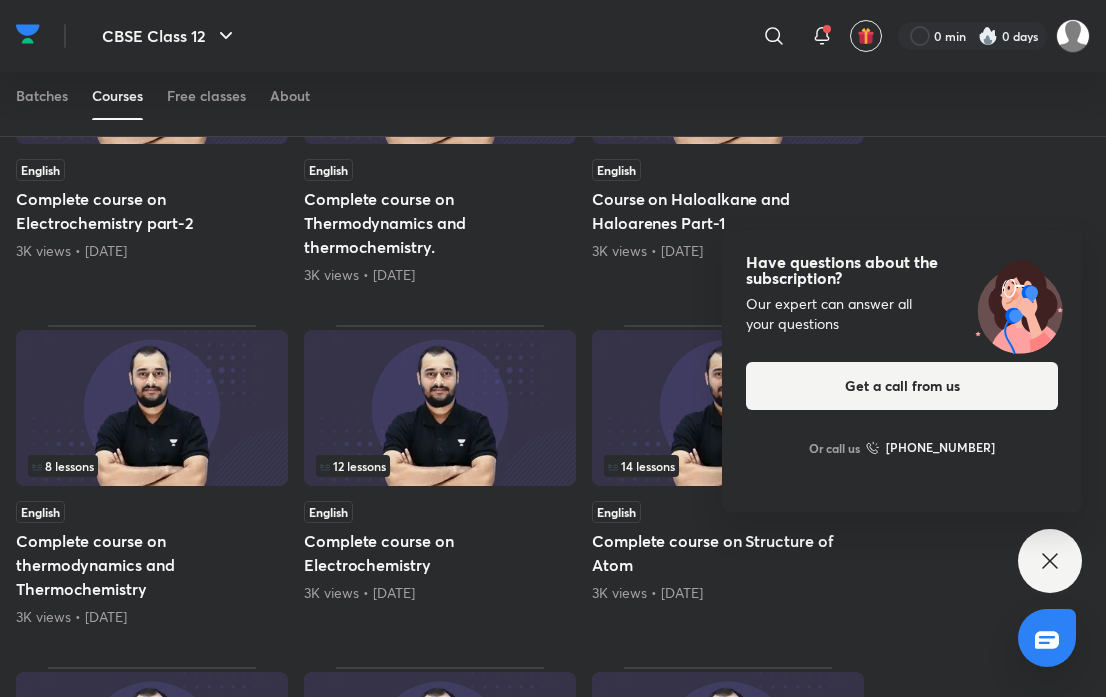 click 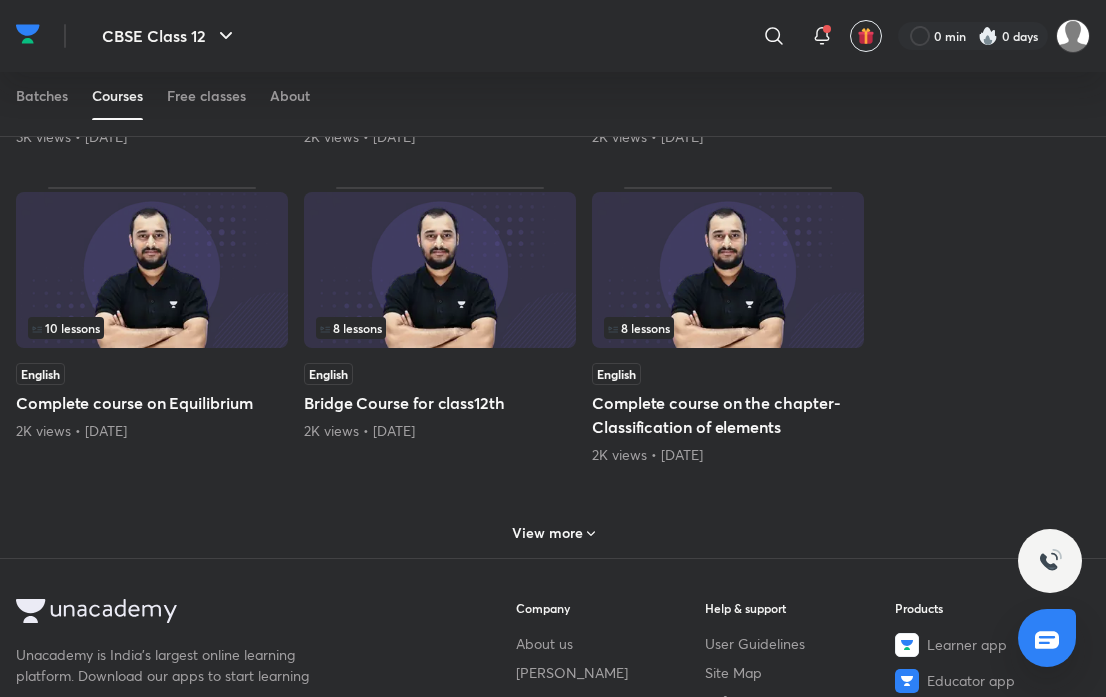 scroll, scrollTop: 2550, scrollLeft: 0, axis: vertical 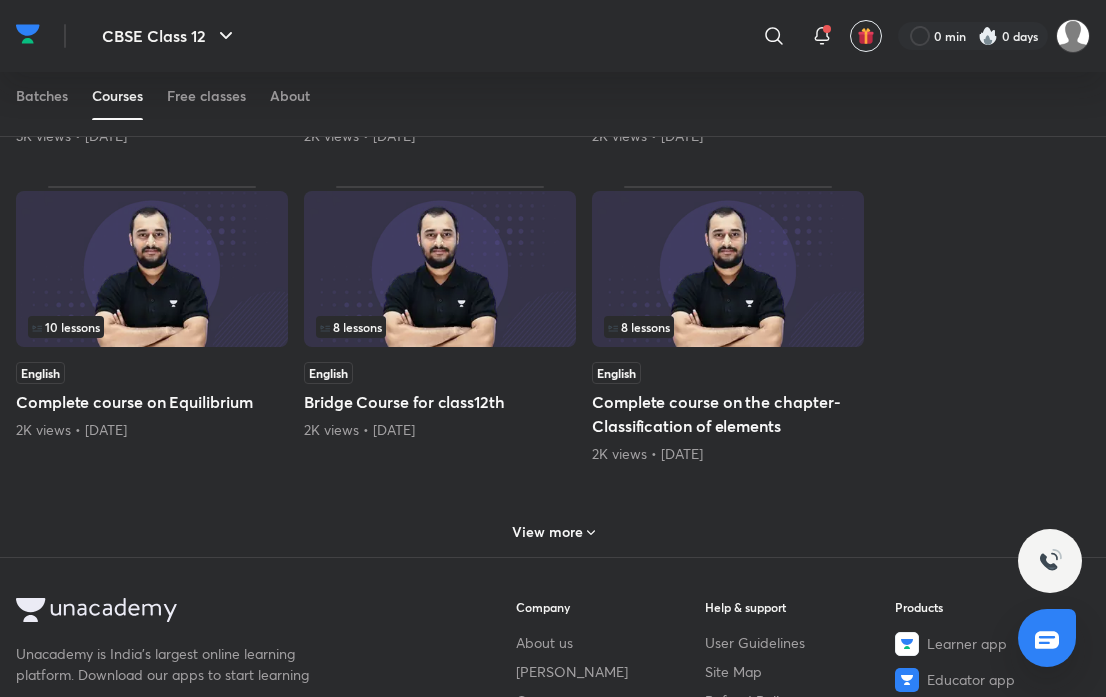 click on "View more" at bounding box center (553, 532) 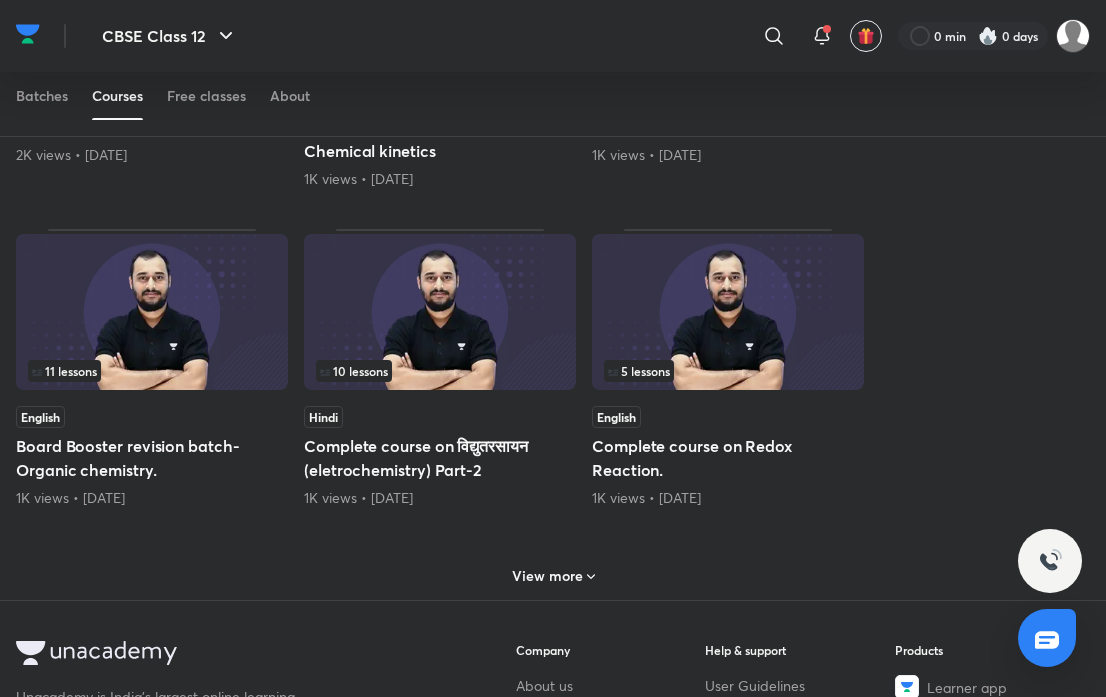 scroll, scrollTop: 3850, scrollLeft: 0, axis: vertical 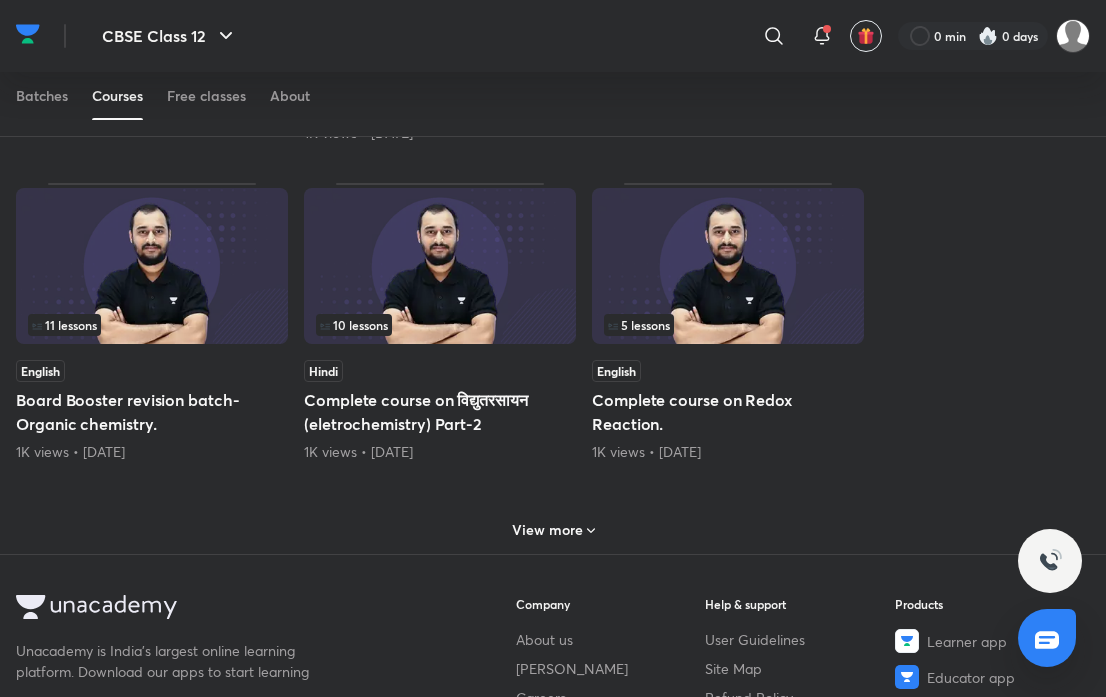 click on "View more" at bounding box center (553, 528) 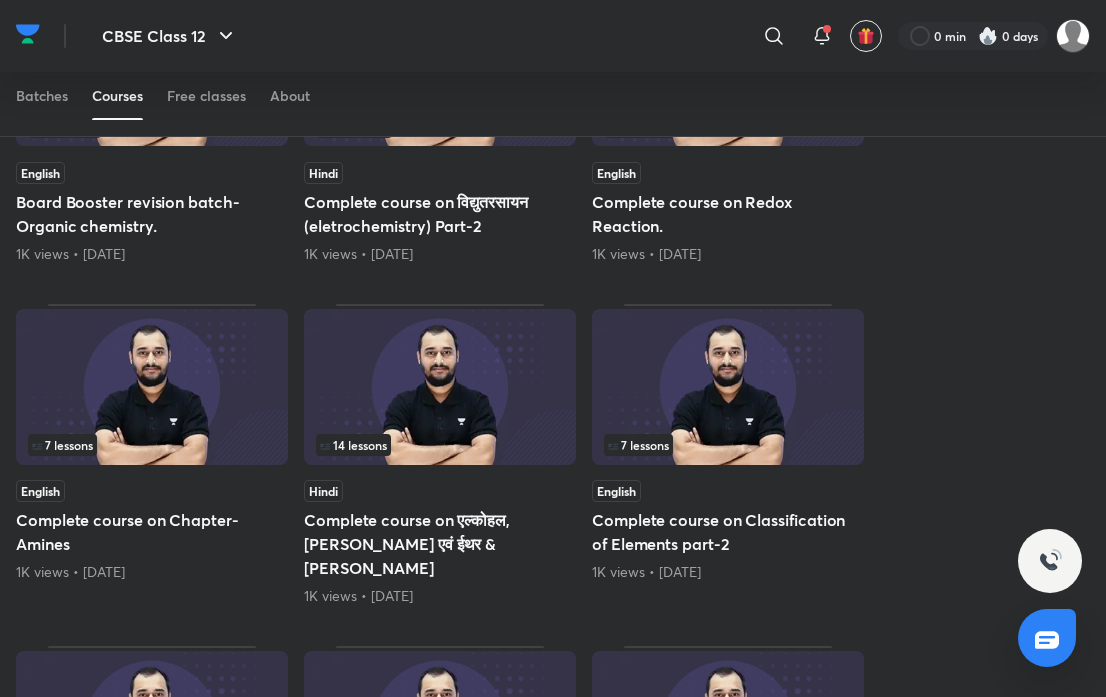 scroll, scrollTop: 4050, scrollLeft: 0, axis: vertical 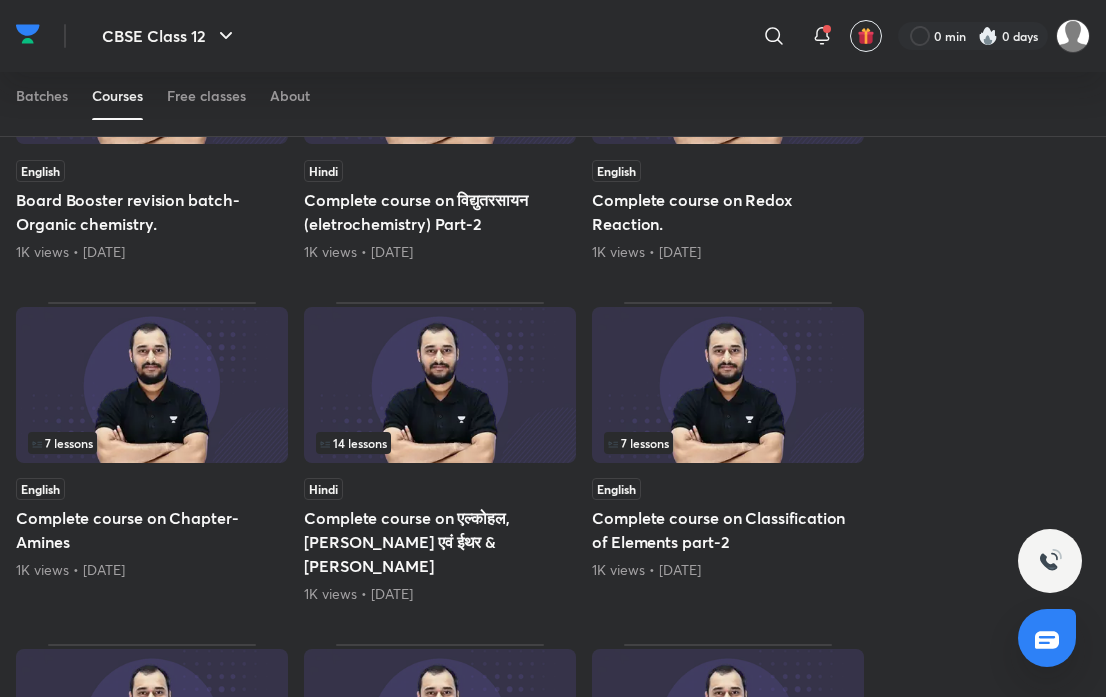 click at bounding box center (152, 385) 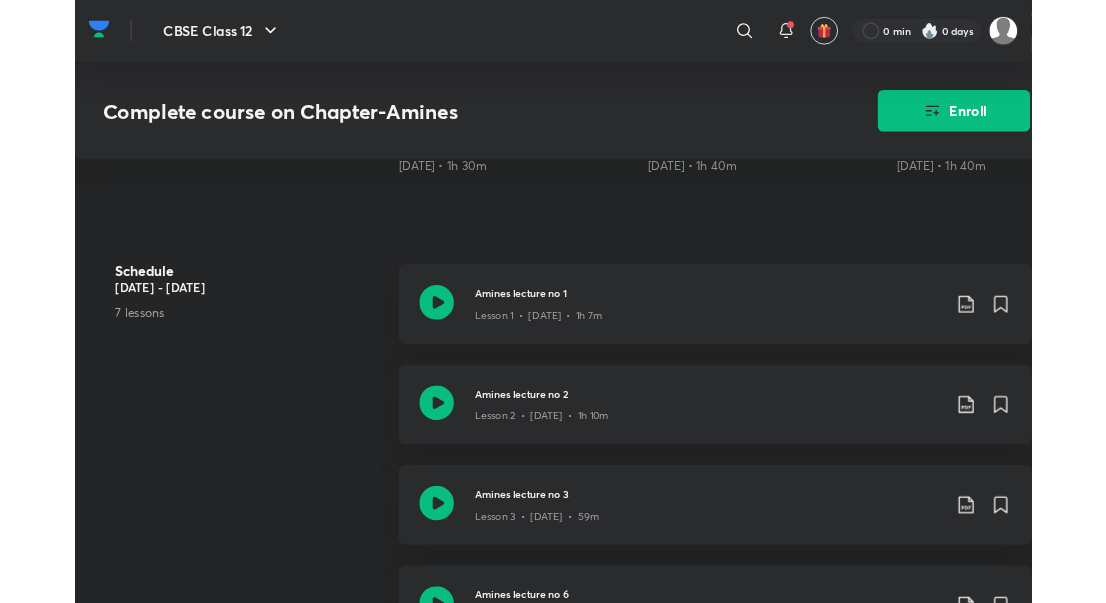 scroll, scrollTop: 700, scrollLeft: 0, axis: vertical 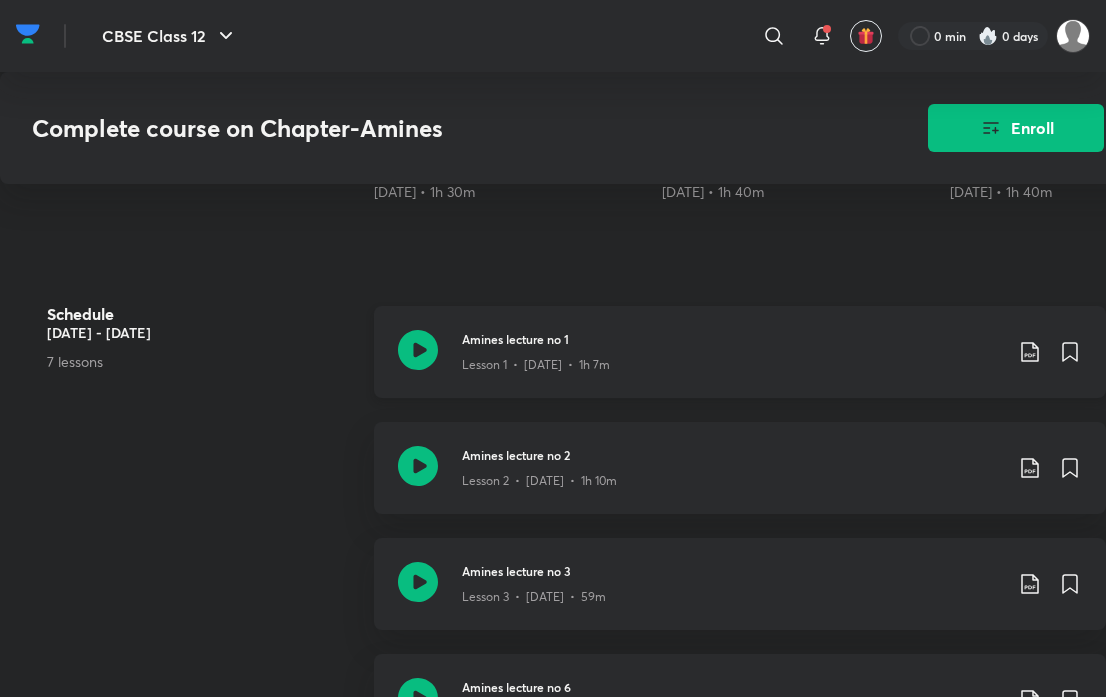 click 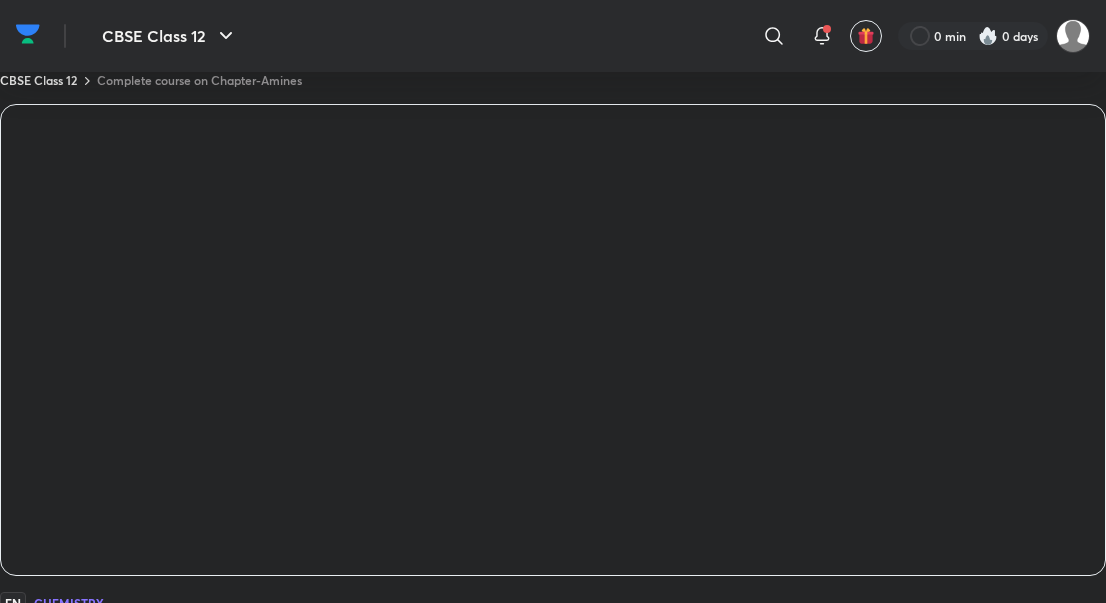 scroll, scrollTop: 700, scrollLeft: 0, axis: vertical 